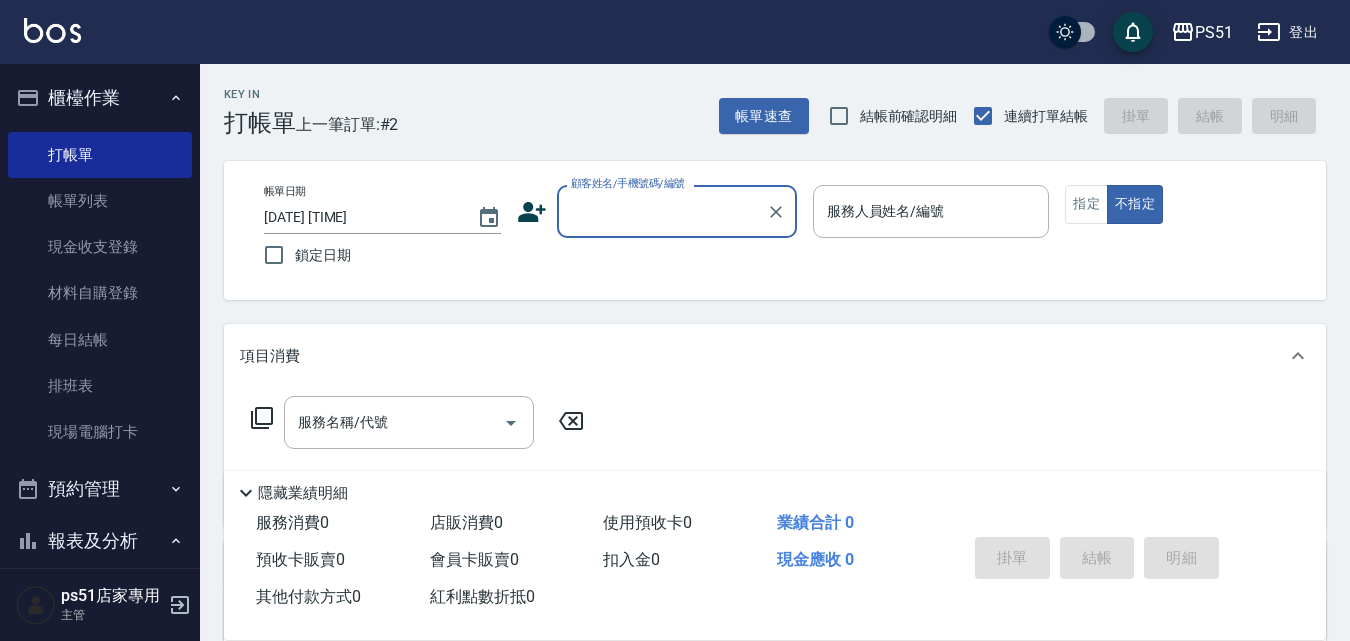 scroll, scrollTop: 0, scrollLeft: 0, axis: both 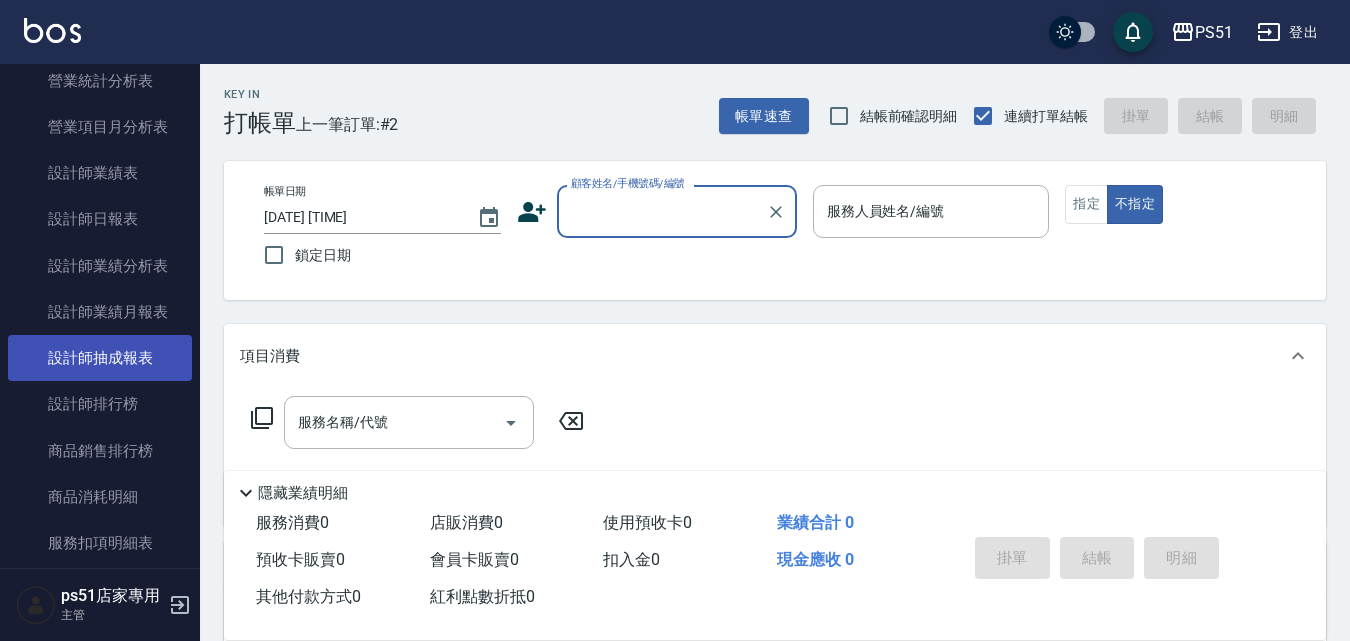drag, startPoint x: 140, startPoint y: 393, endPoint x: 159, endPoint y: 371, distance: 29.068884 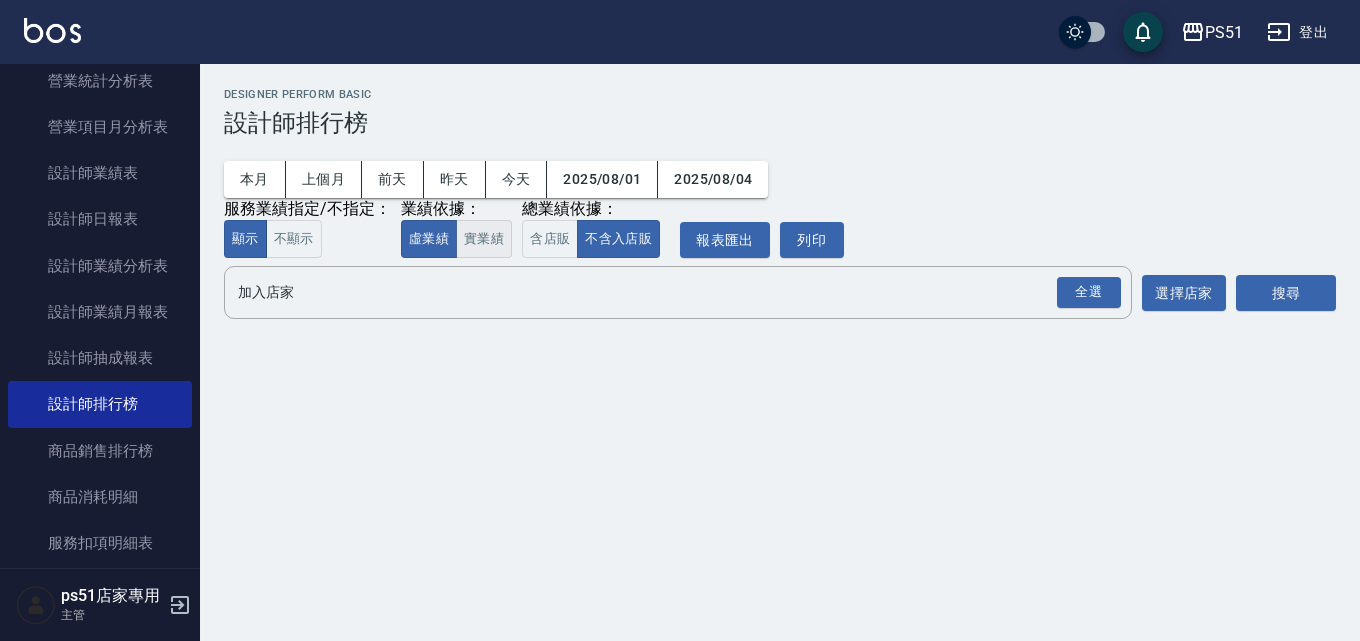 click on "實業績" at bounding box center (484, 239) 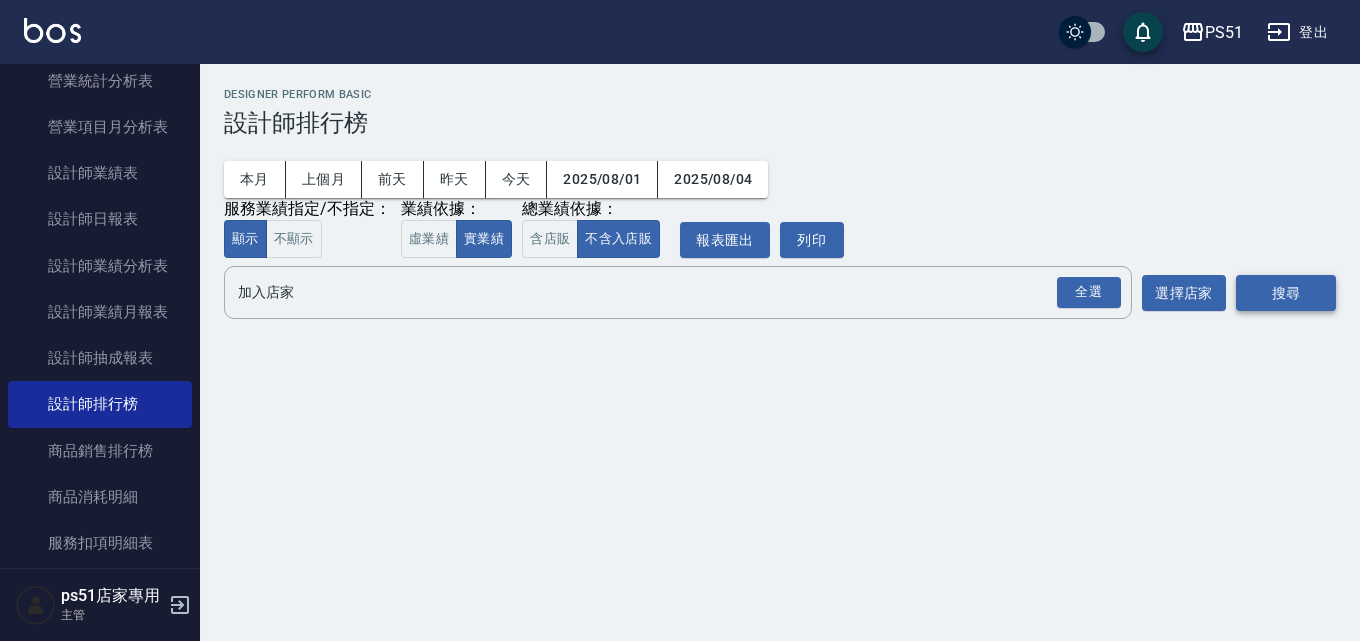 click on "搜尋" at bounding box center [1286, 293] 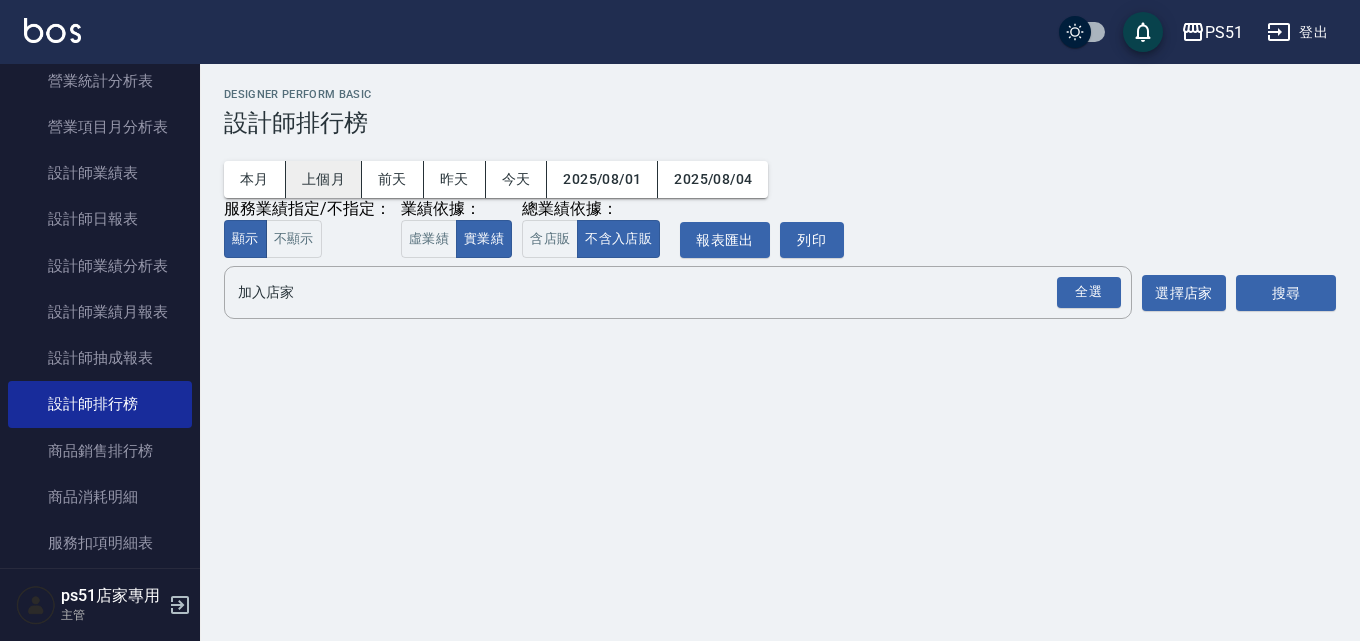 click on "上個月" at bounding box center [324, 179] 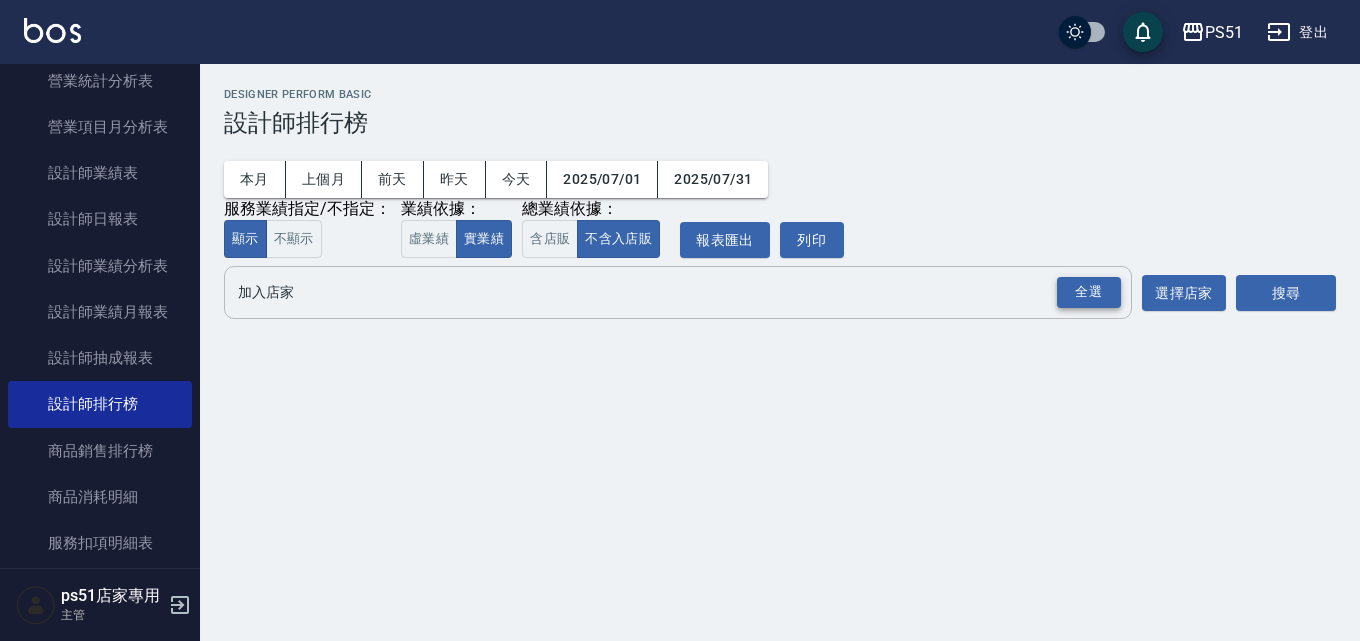 click on "全選" at bounding box center [1089, 292] 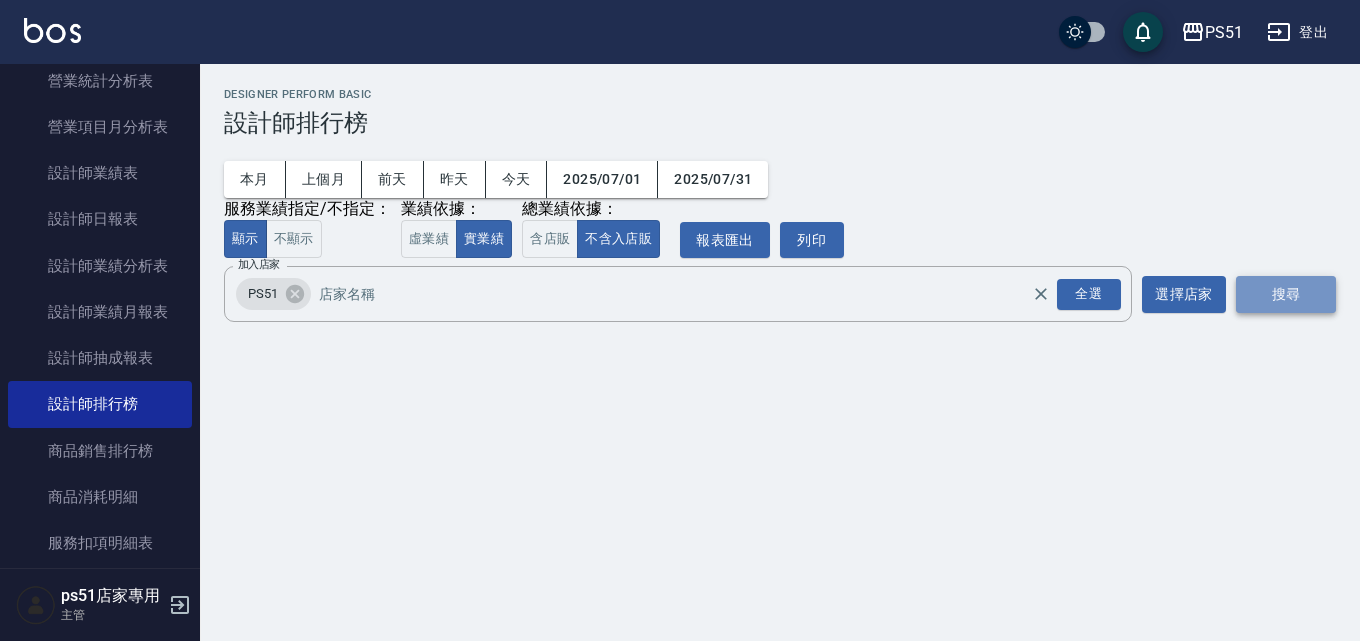 click on "搜尋" at bounding box center [1286, 294] 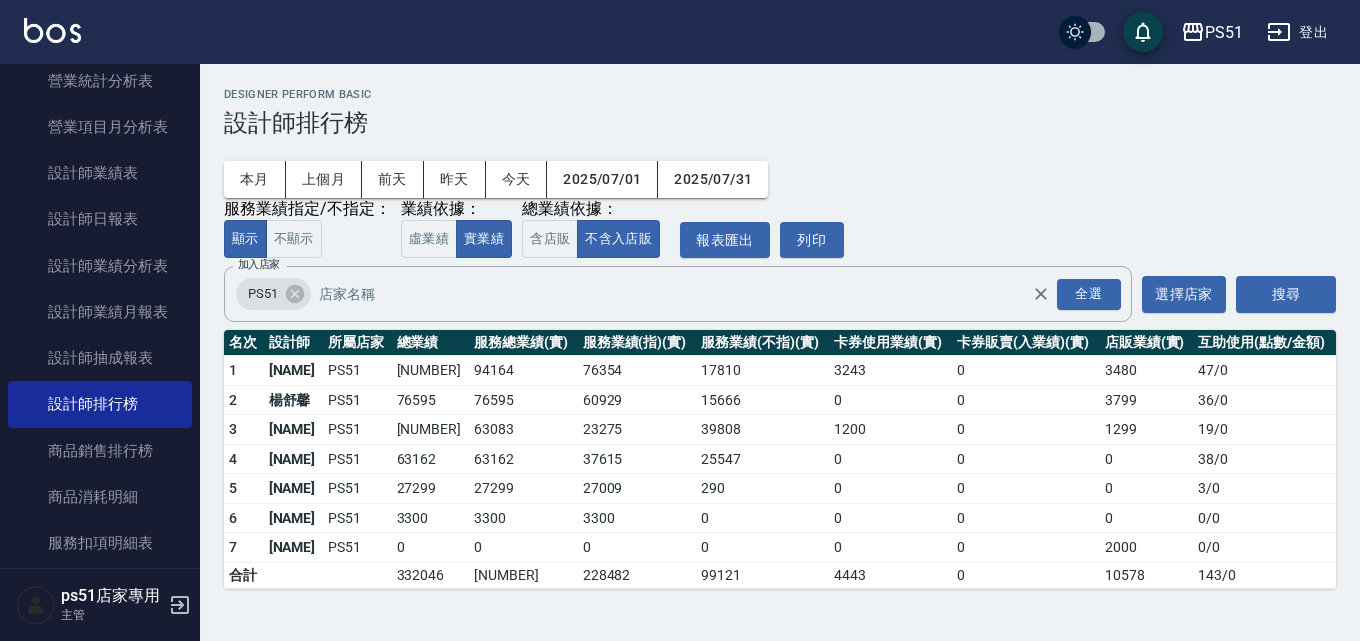 click on "17810" at bounding box center (762, 371) 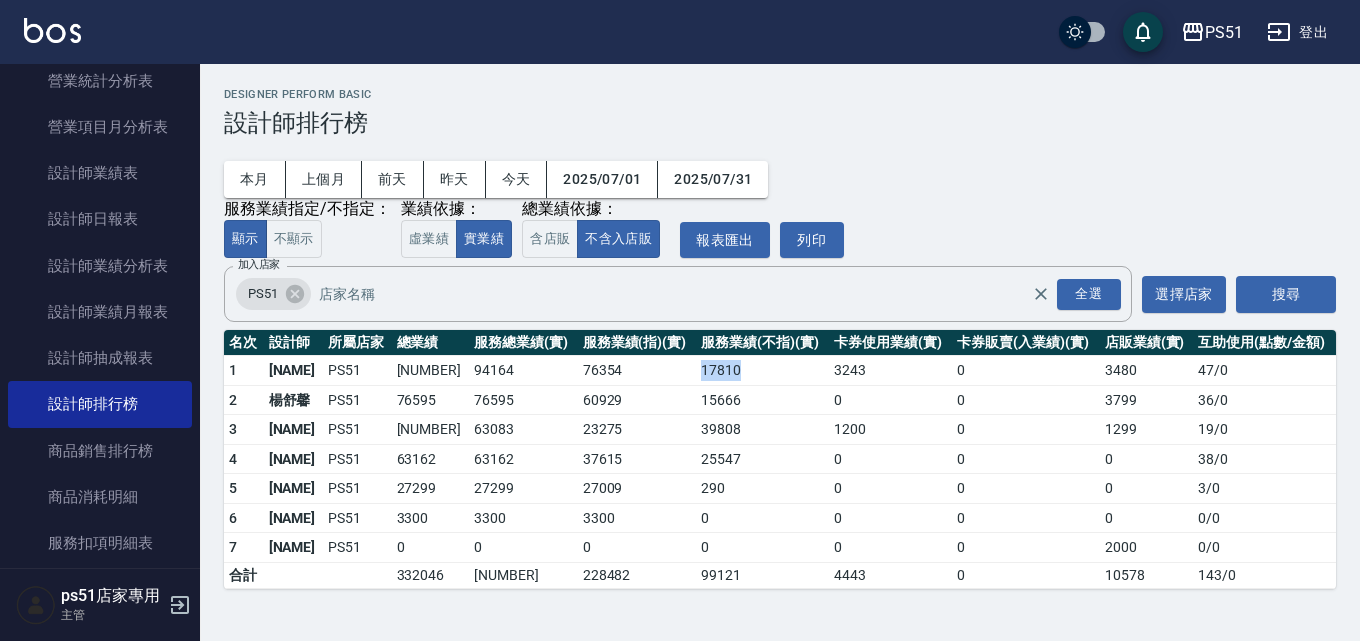 drag, startPoint x: 730, startPoint y: 369, endPoint x: 680, endPoint y: 372, distance: 50.08992 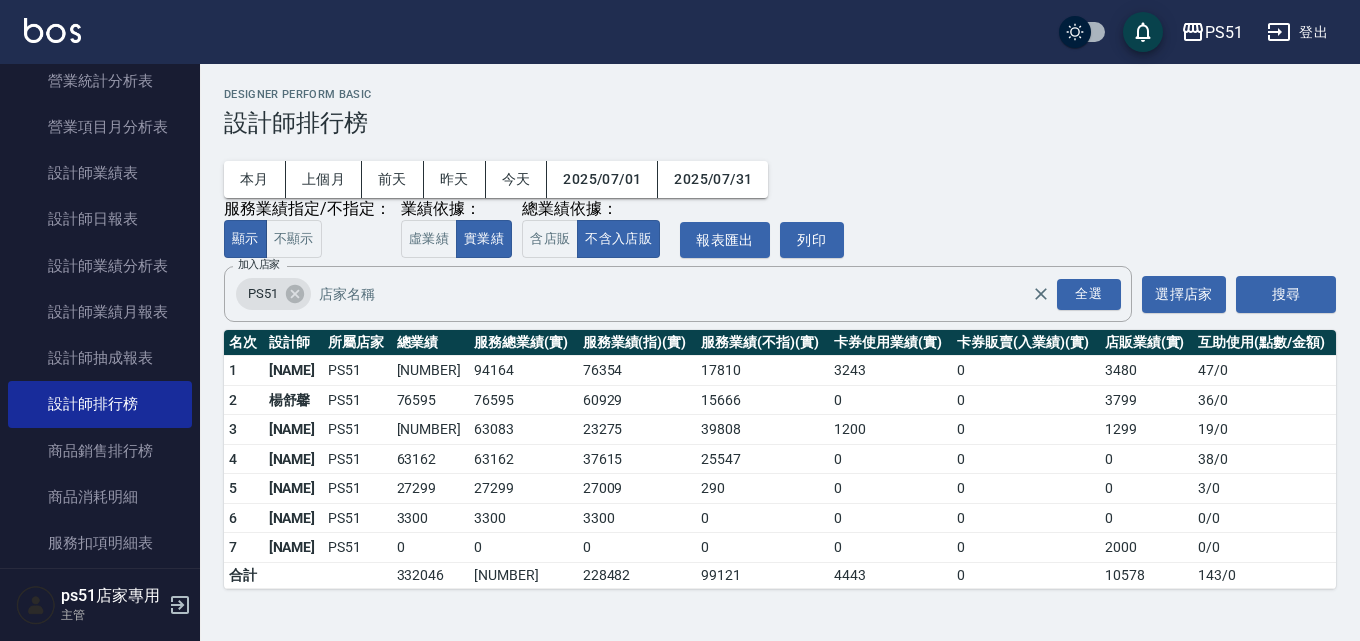 click on "本月 上個月 前天 昨天 今天 2025/07/01 2025/07/31 服務業績指定/不指定： 顯示 不顯示 業績依據： 虛業績 實業績 總業績依據： 含店販 不含入店販 報表匯出 列印" at bounding box center (780, 197) 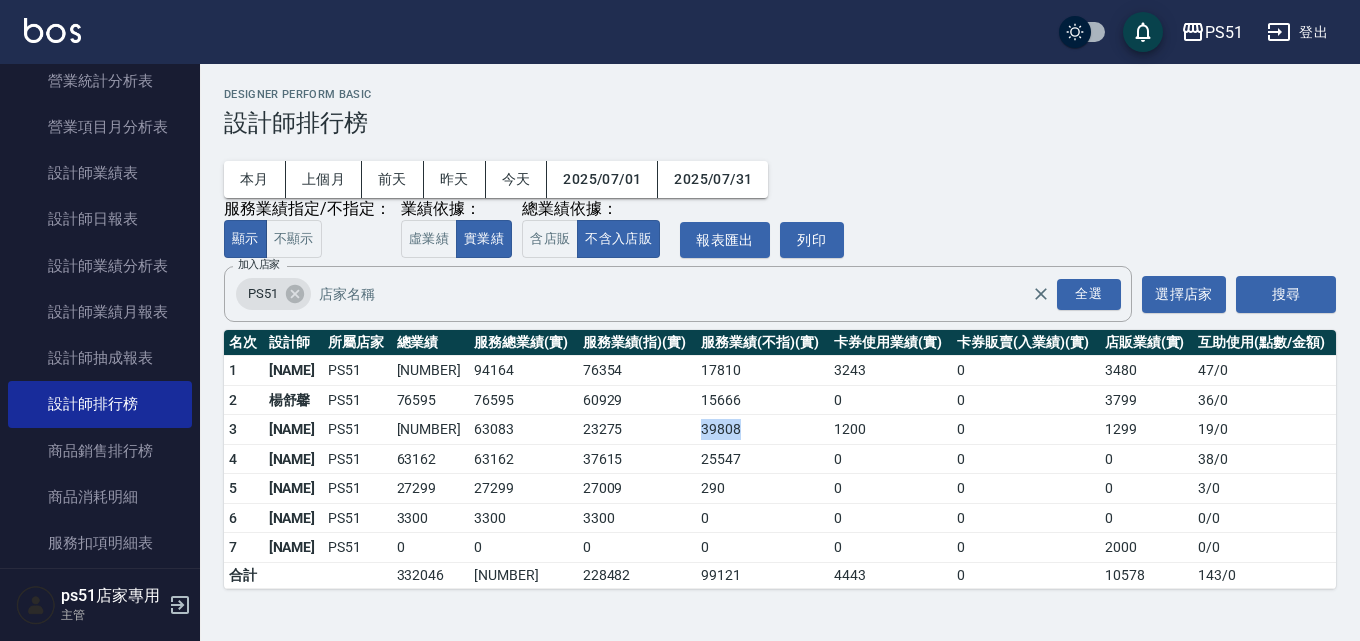drag, startPoint x: 735, startPoint y: 427, endPoint x: 680, endPoint y: 429, distance: 55.03635 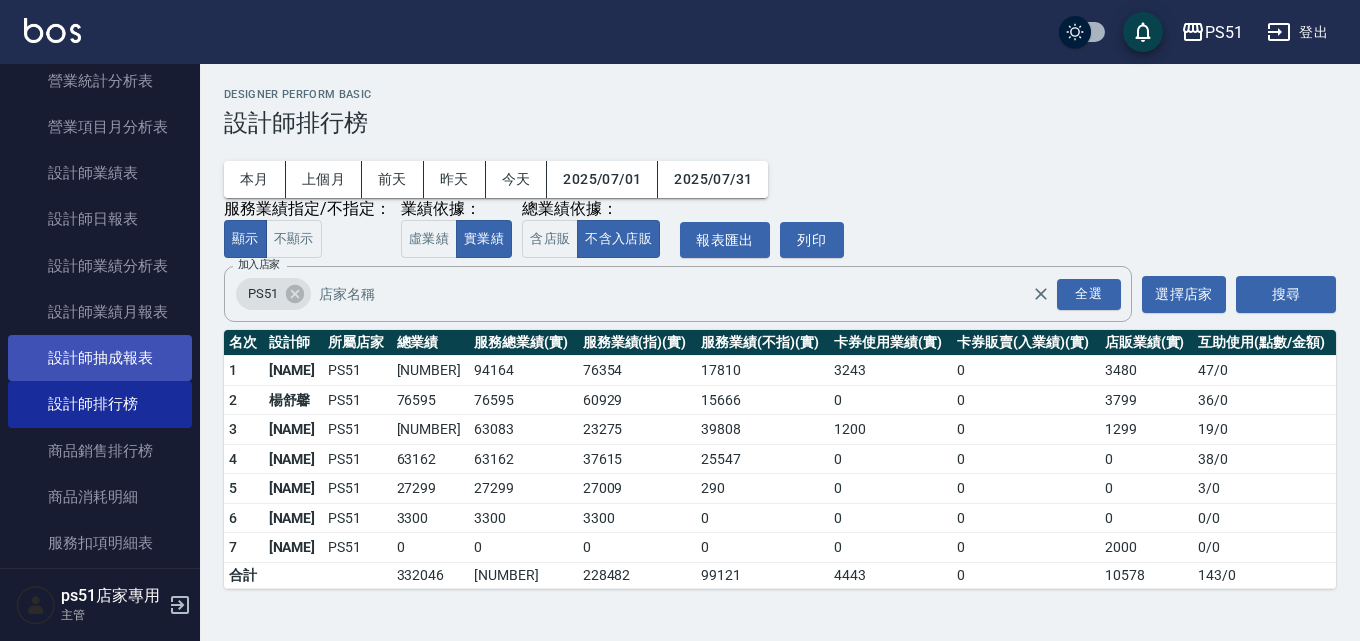 click on "設計師抽成報表" at bounding box center [100, 358] 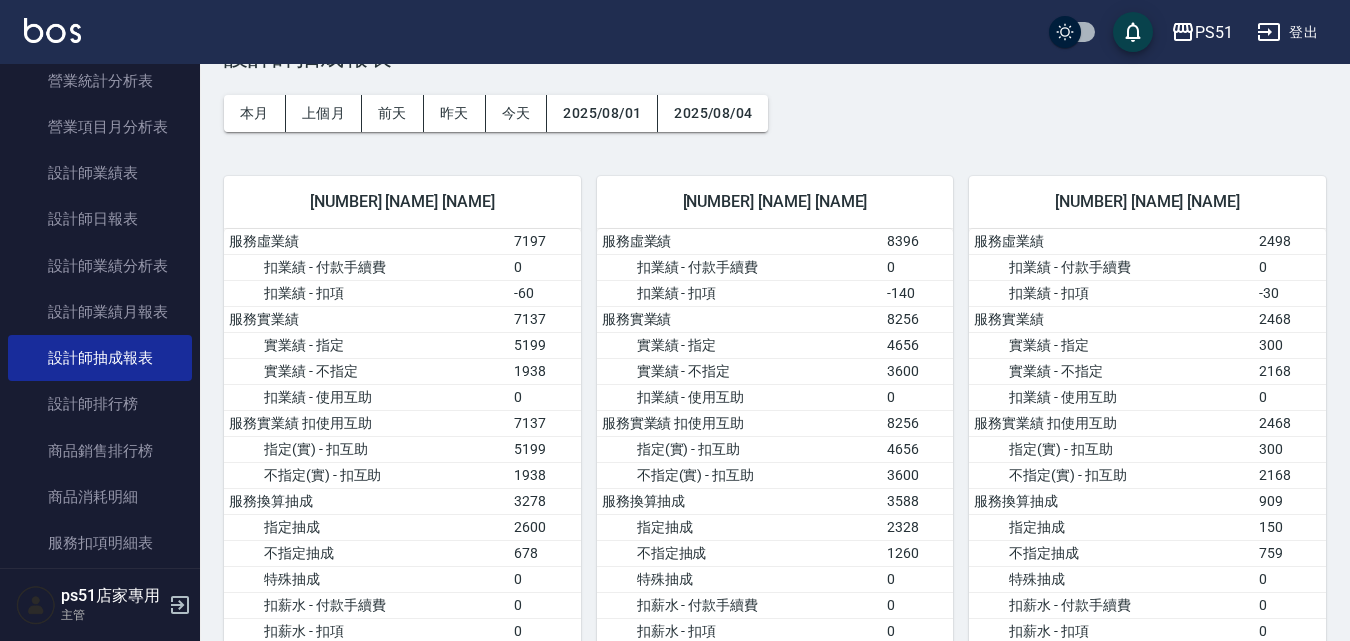 scroll, scrollTop: 0, scrollLeft: 0, axis: both 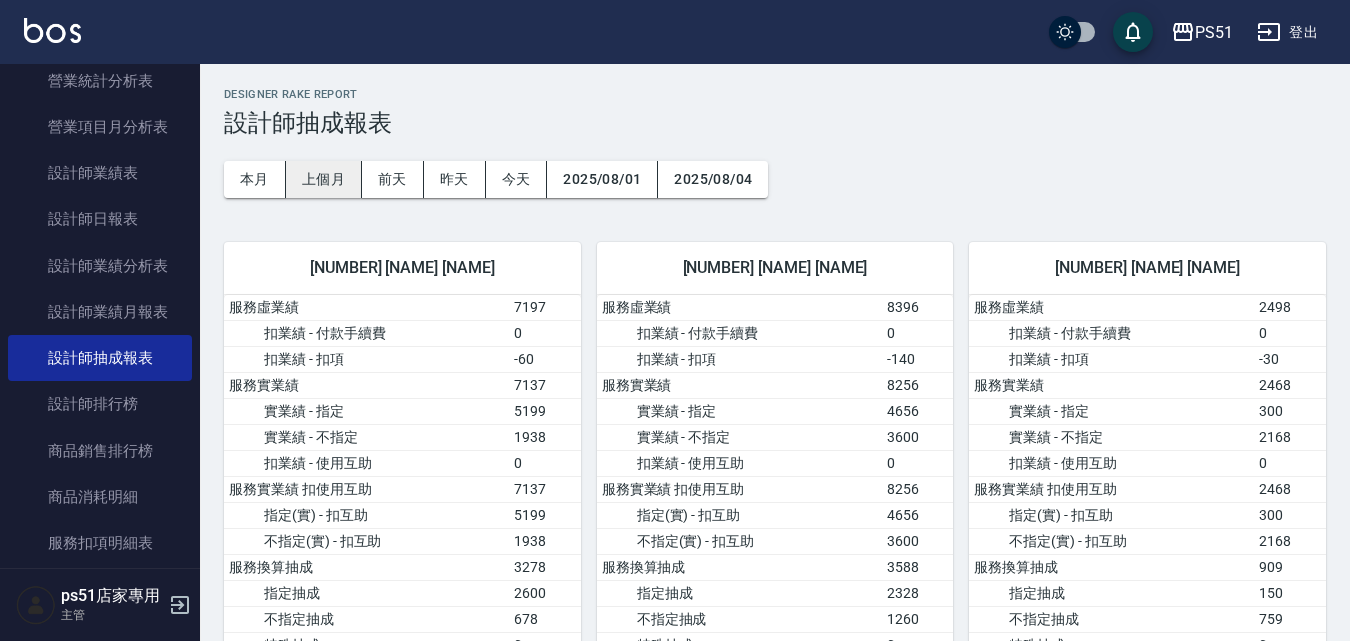 click on "上個月" at bounding box center (324, 179) 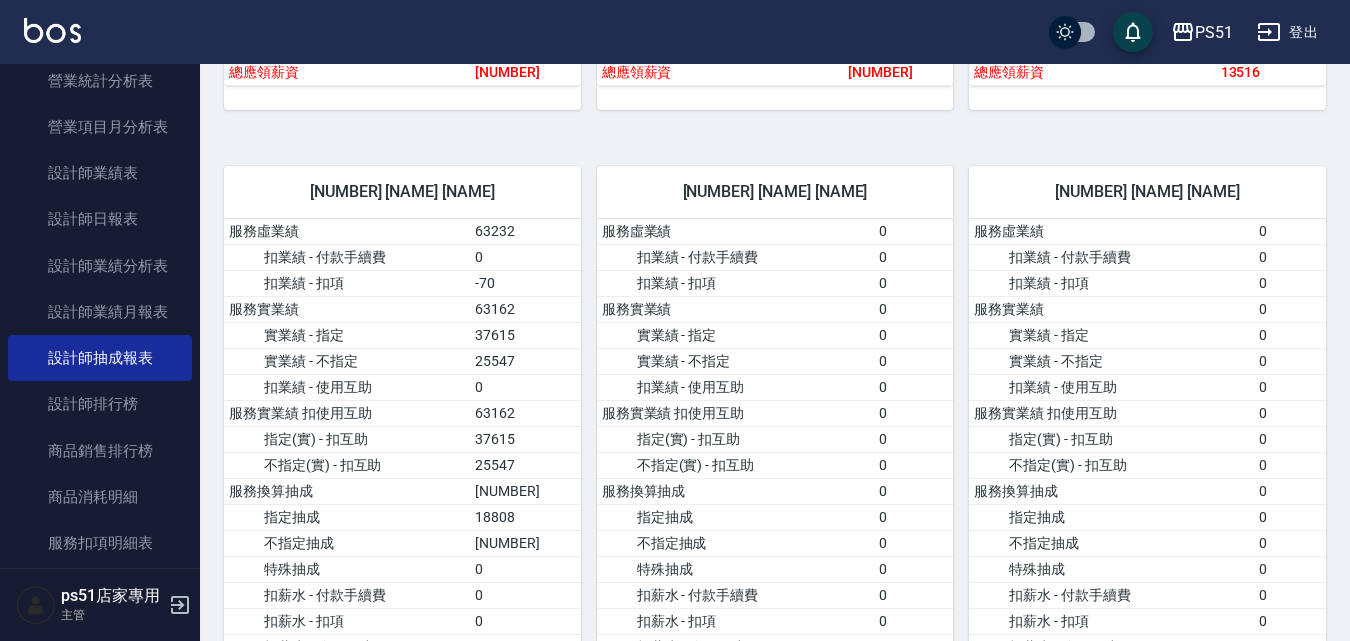 scroll, scrollTop: 933, scrollLeft: 0, axis: vertical 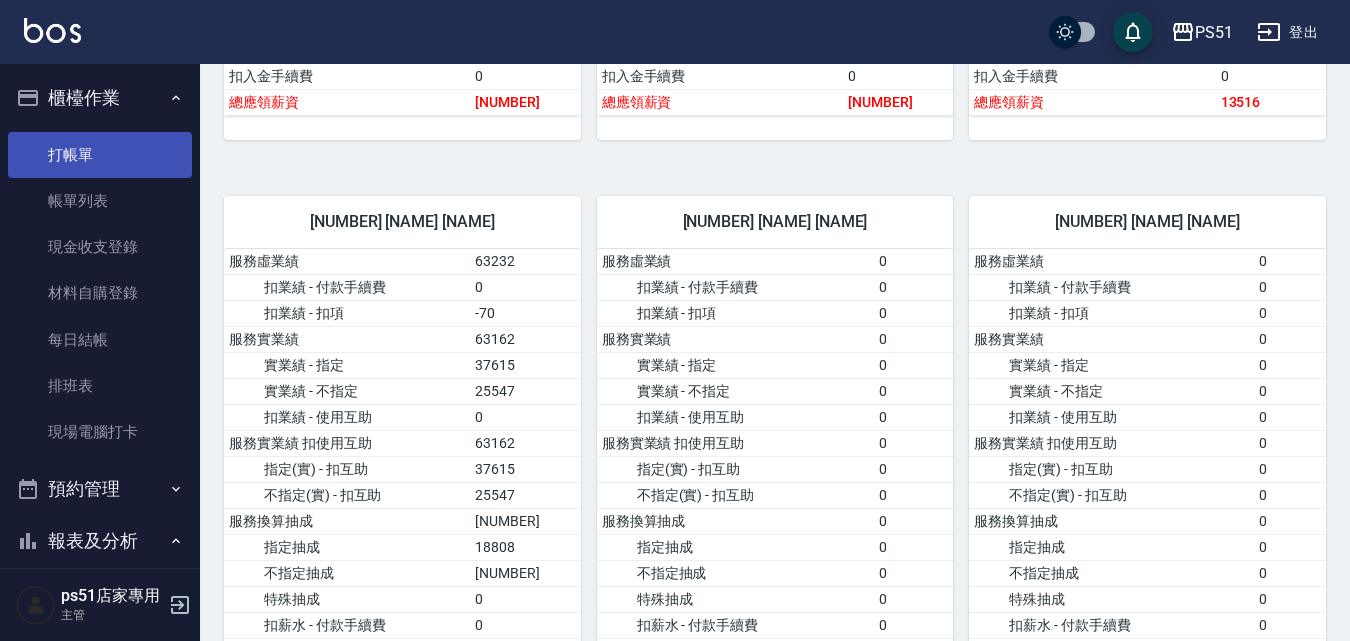 click on "打帳單" at bounding box center (100, 155) 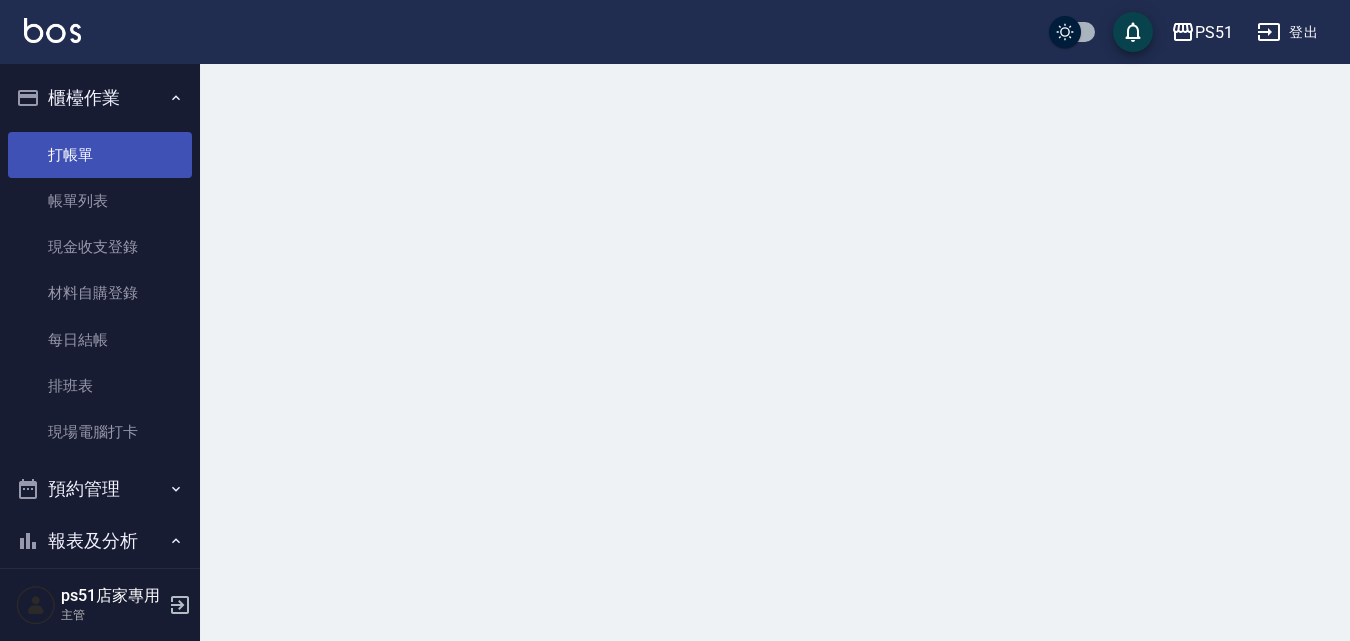 scroll, scrollTop: 0, scrollLeft: 0, axis: both 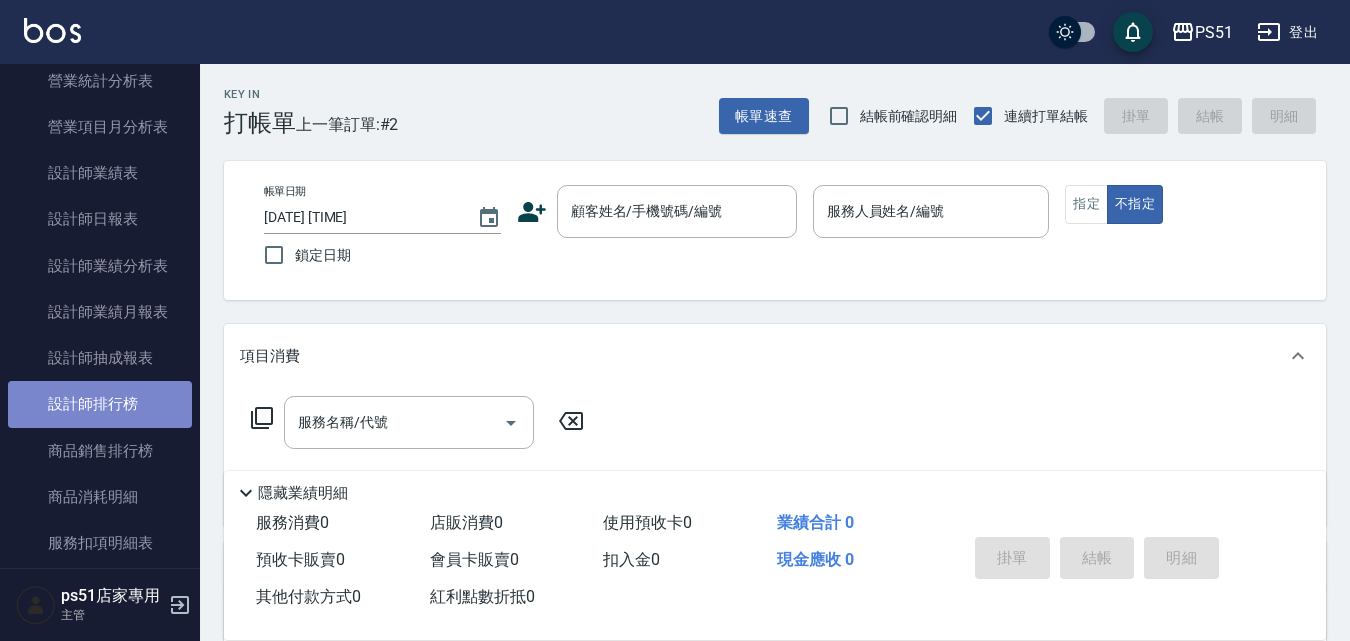 click on "設計師排行榜" at bounding box center [100, 404] 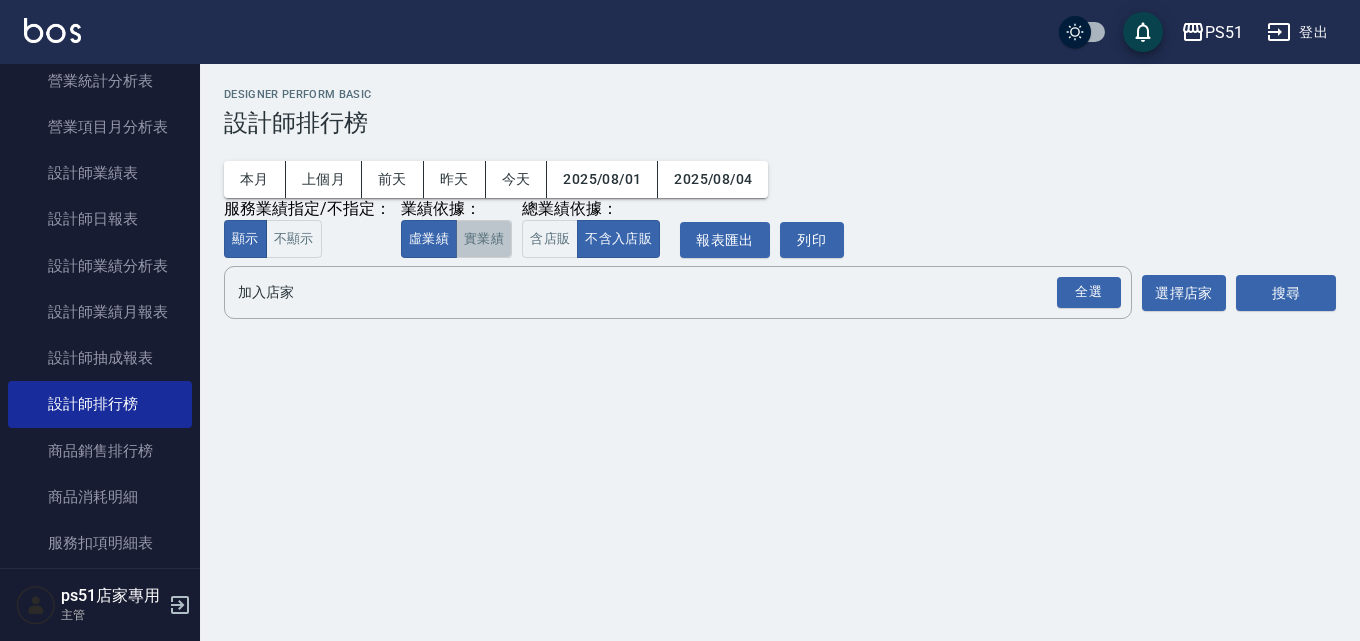 click on "實業績" at bounding box center [484, 239] 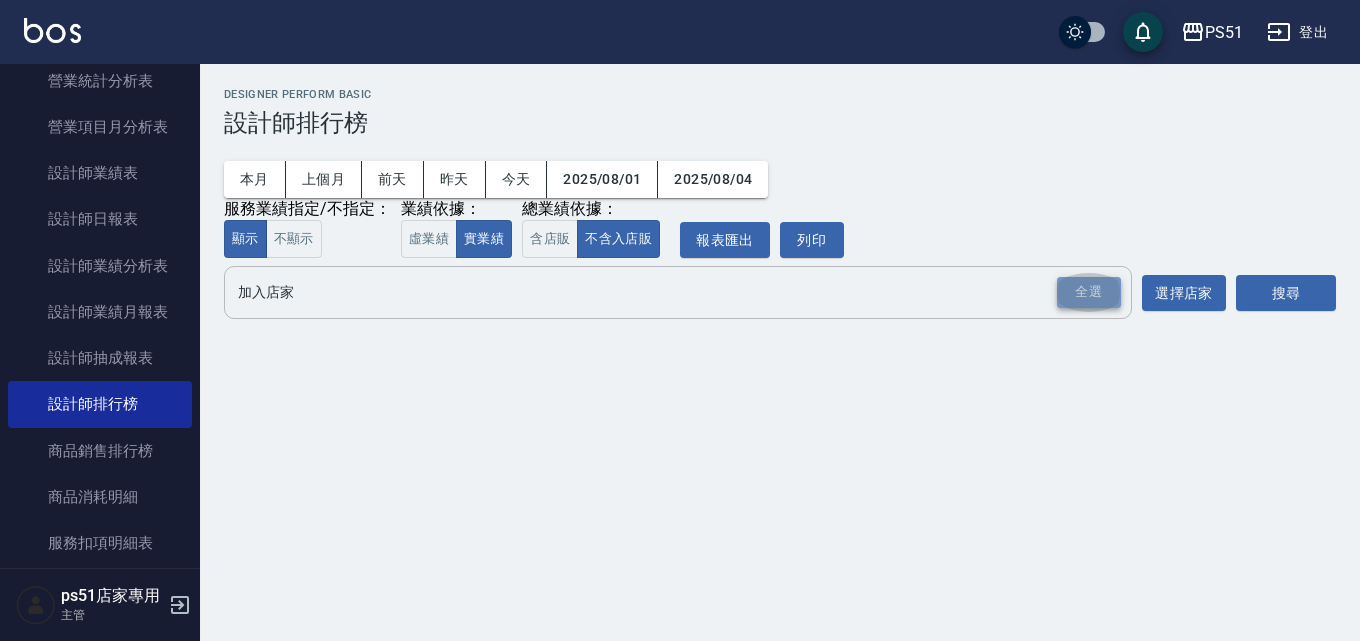 click on "全選" at bounding box center (1089, 292) 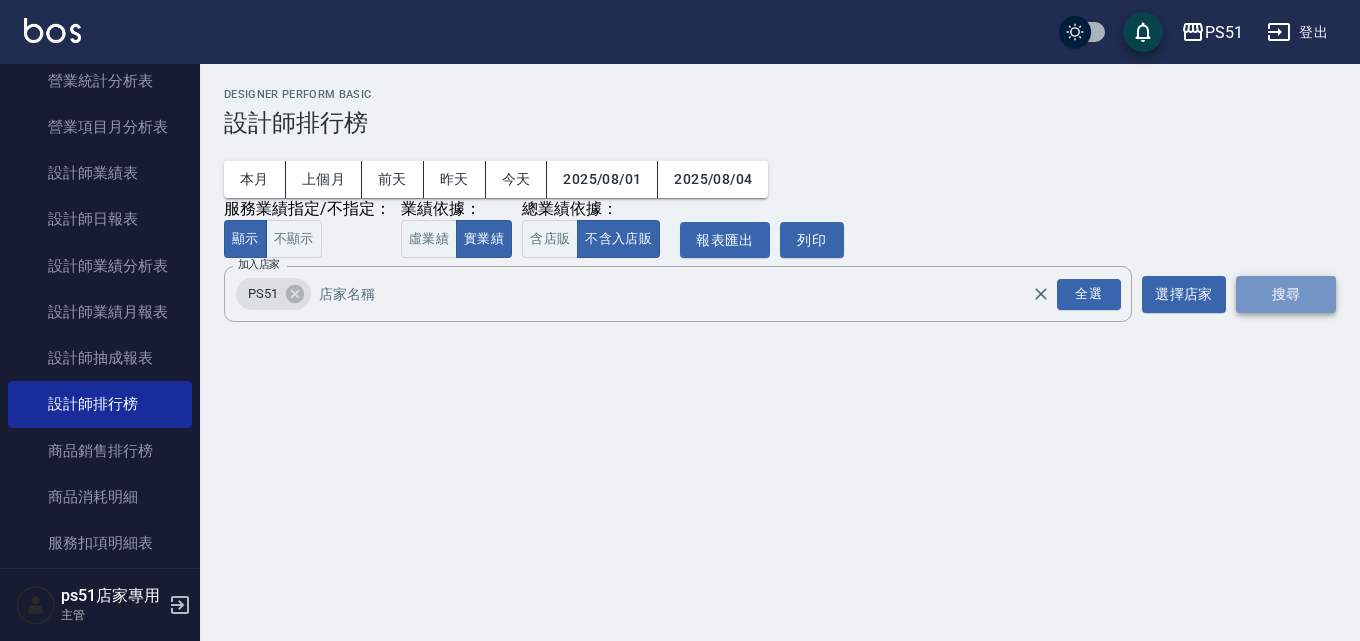 click on "搜尋" at bounding box center [1286, 294] 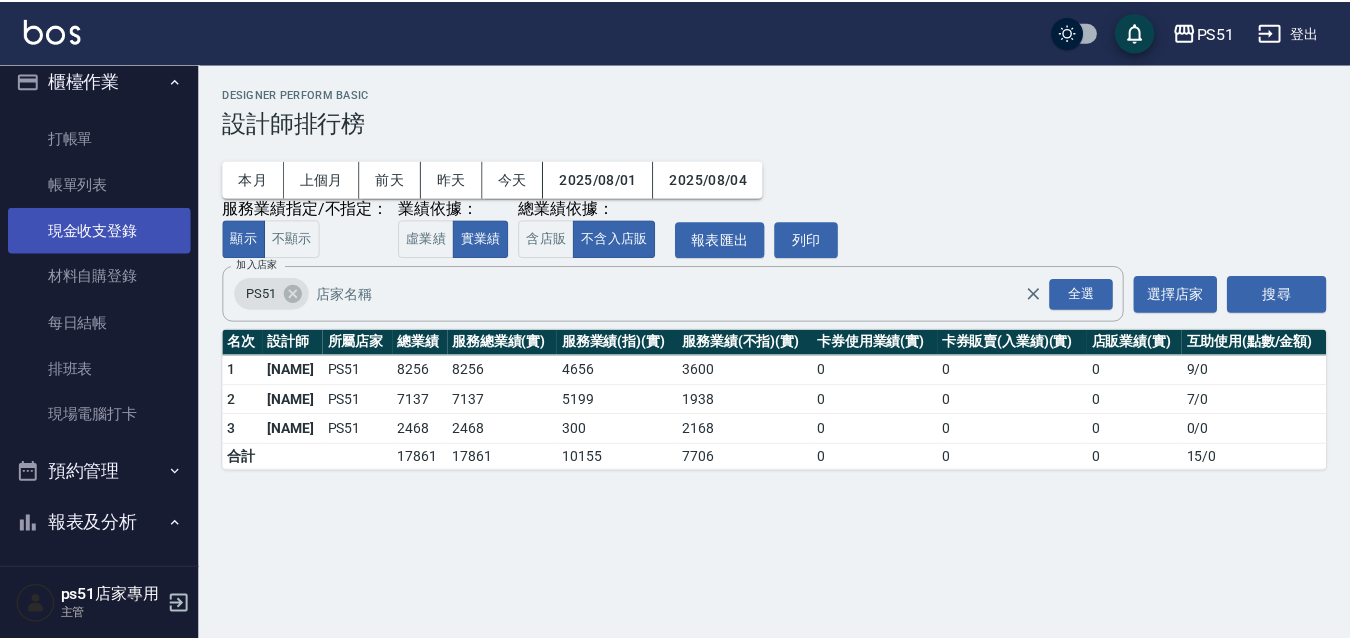 scroll, scrollTop: 0, scrollLeft: 0, axis: both 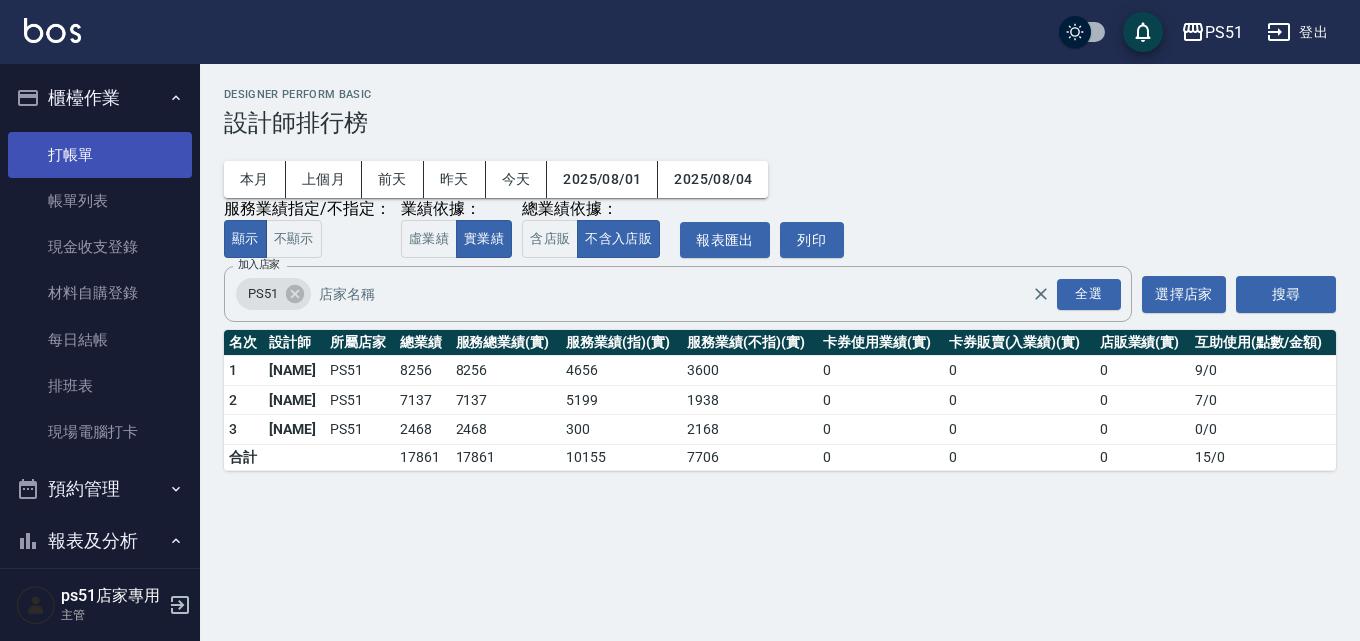 click on "打帳單" at bounding box center (100, 155) 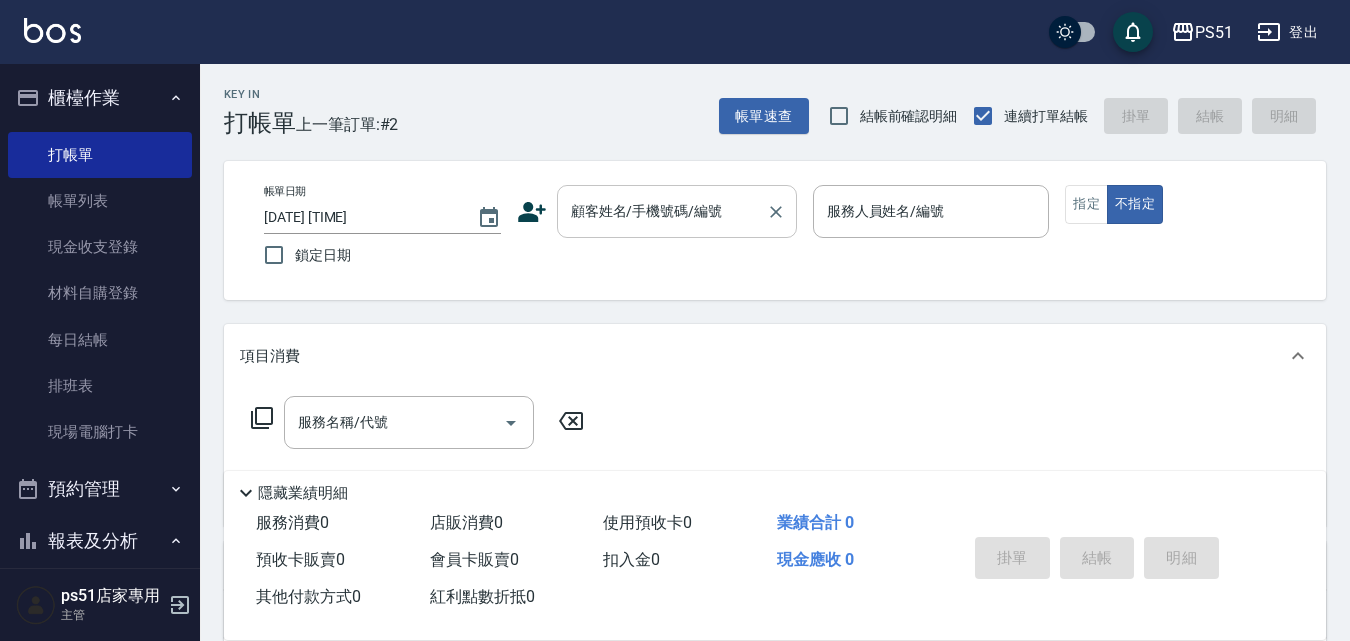 click on "顧客姓名/手機號碼/編號" at bounding box center [662, 211] 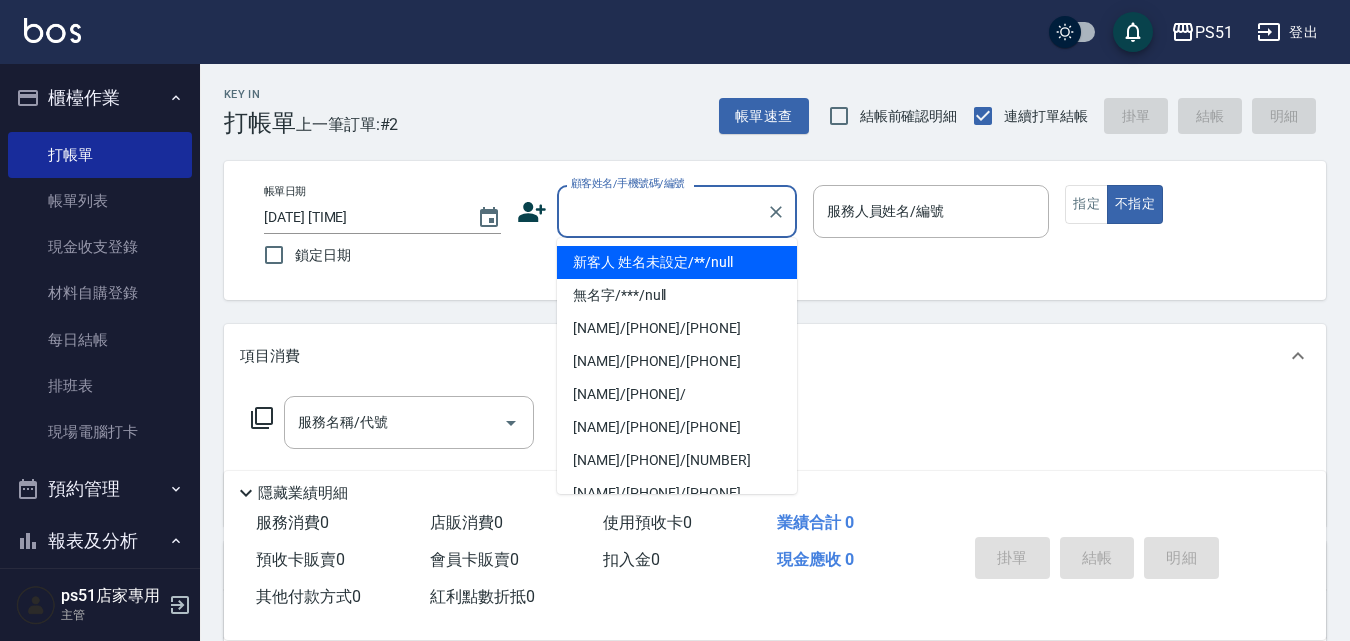 type on "新客人 姓名未設定/**/null" 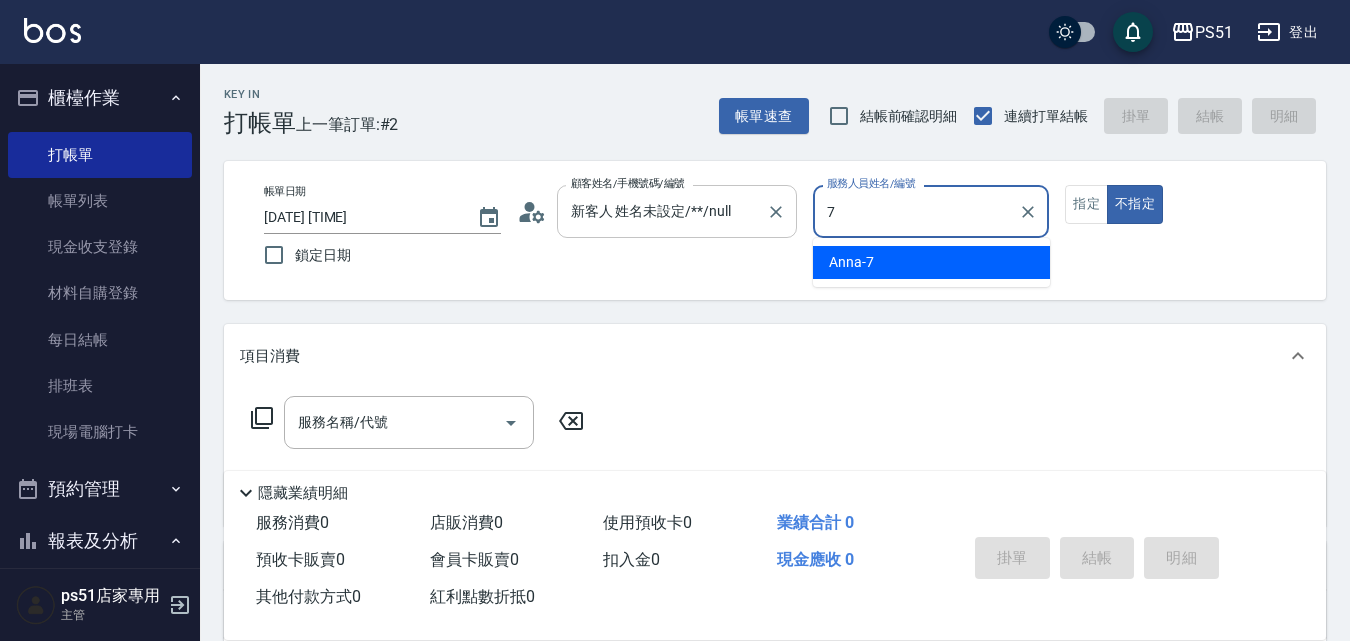type on "[NAME]-[NUMBER]" 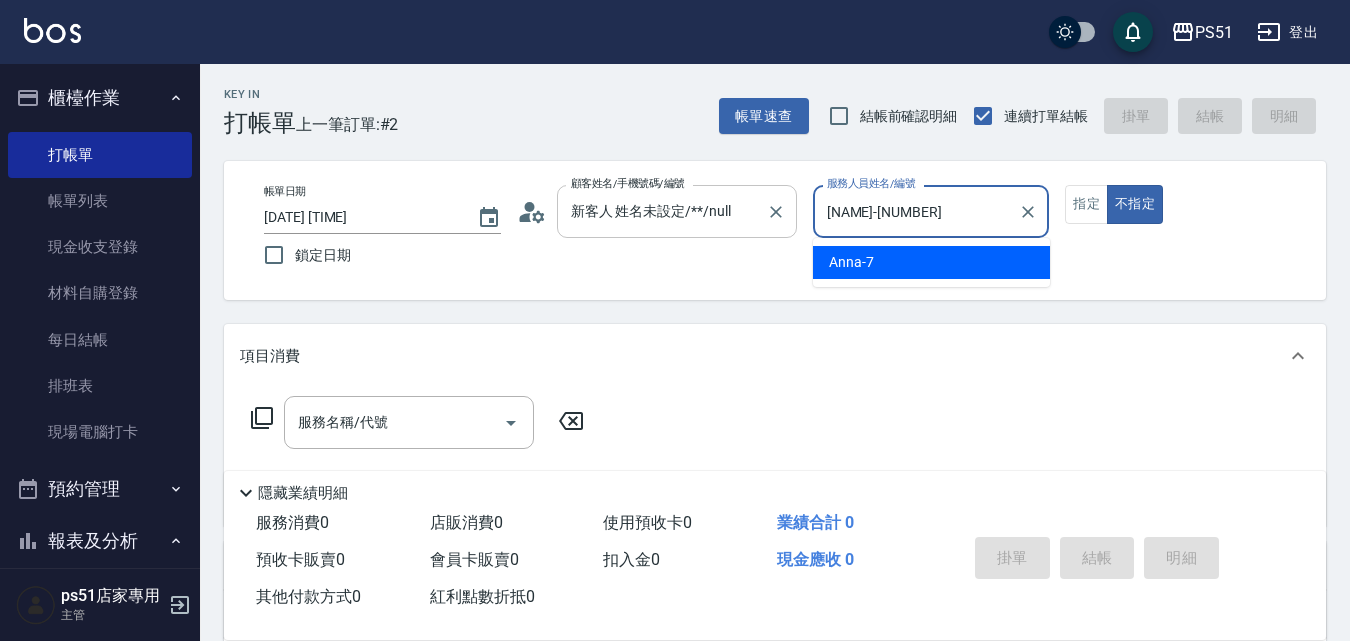 type on "false" 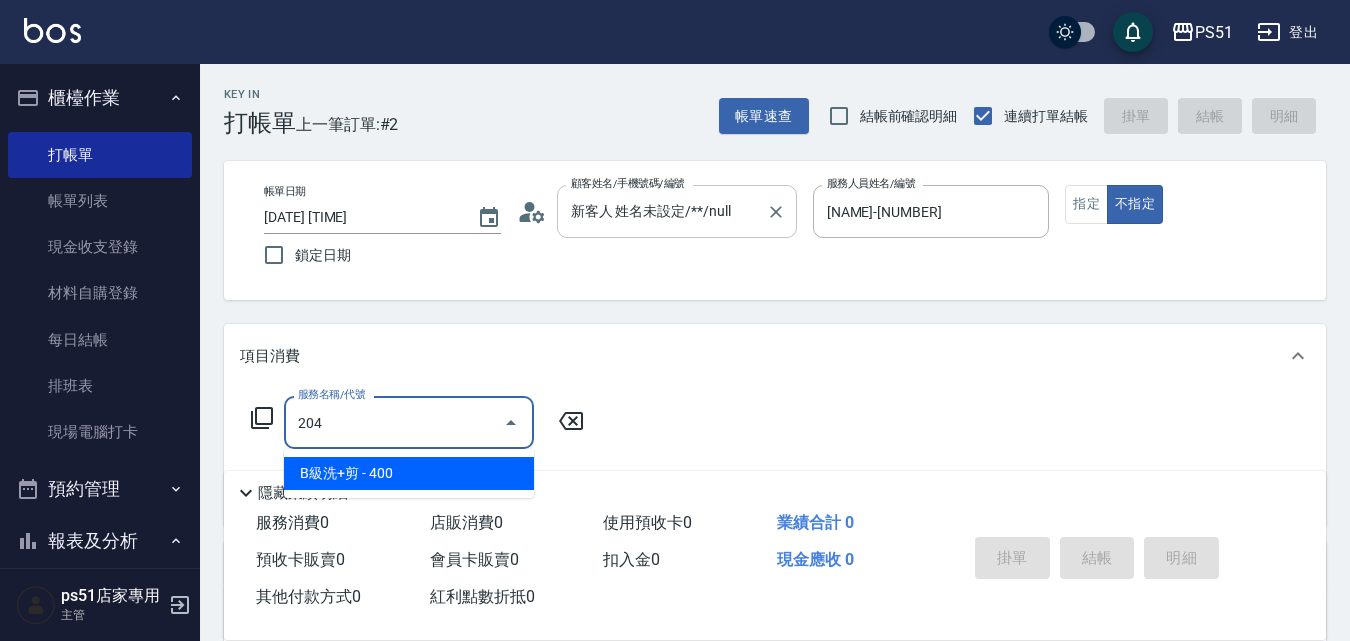 type on "B級洗+剪(204)" 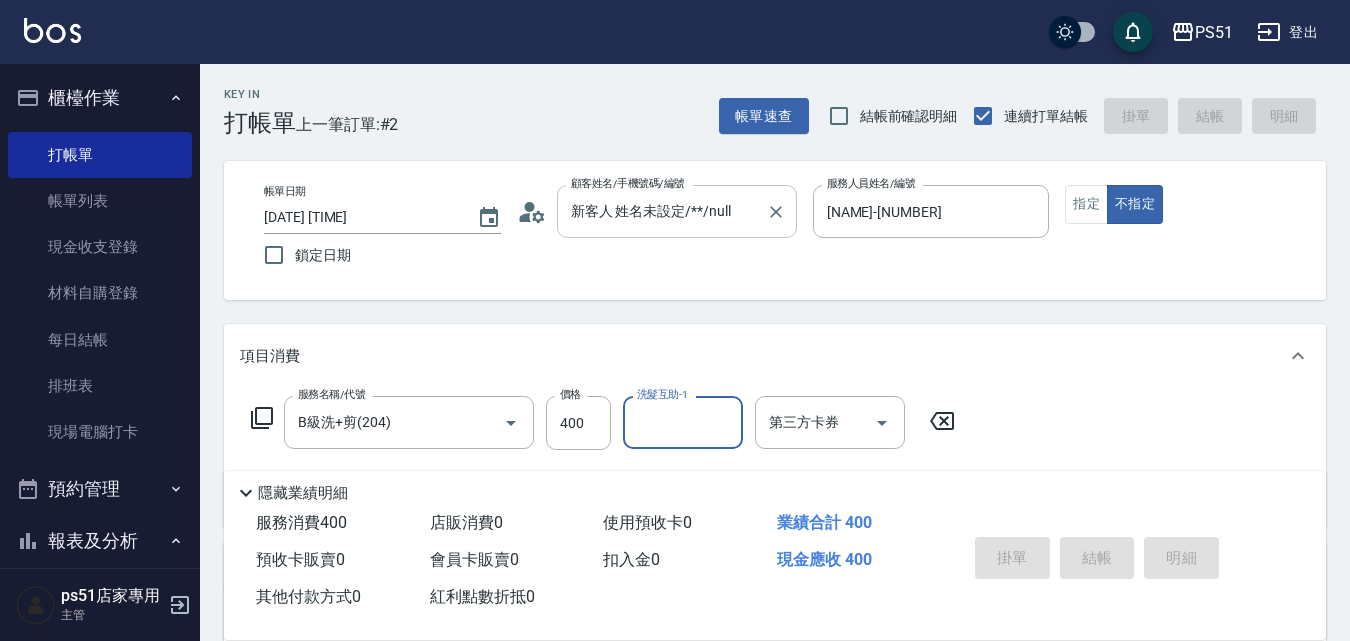 type on "2025/08/04 16:26" 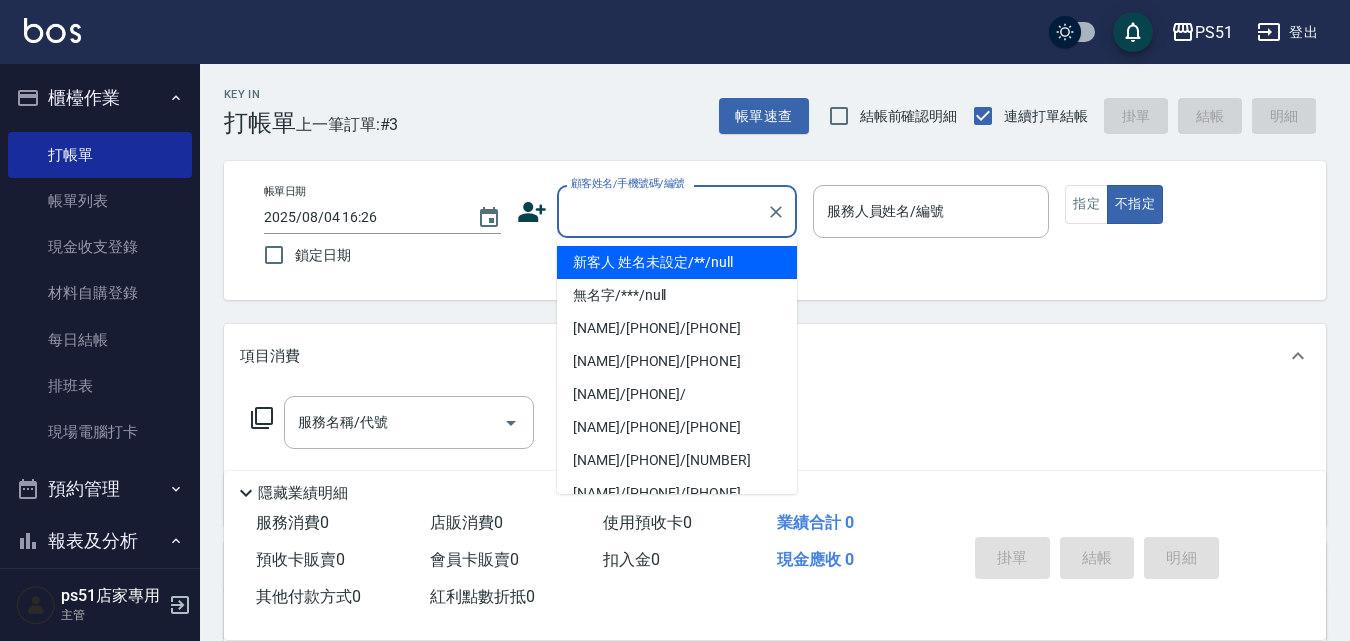 type on "新客人 姓名未設定/**/null" 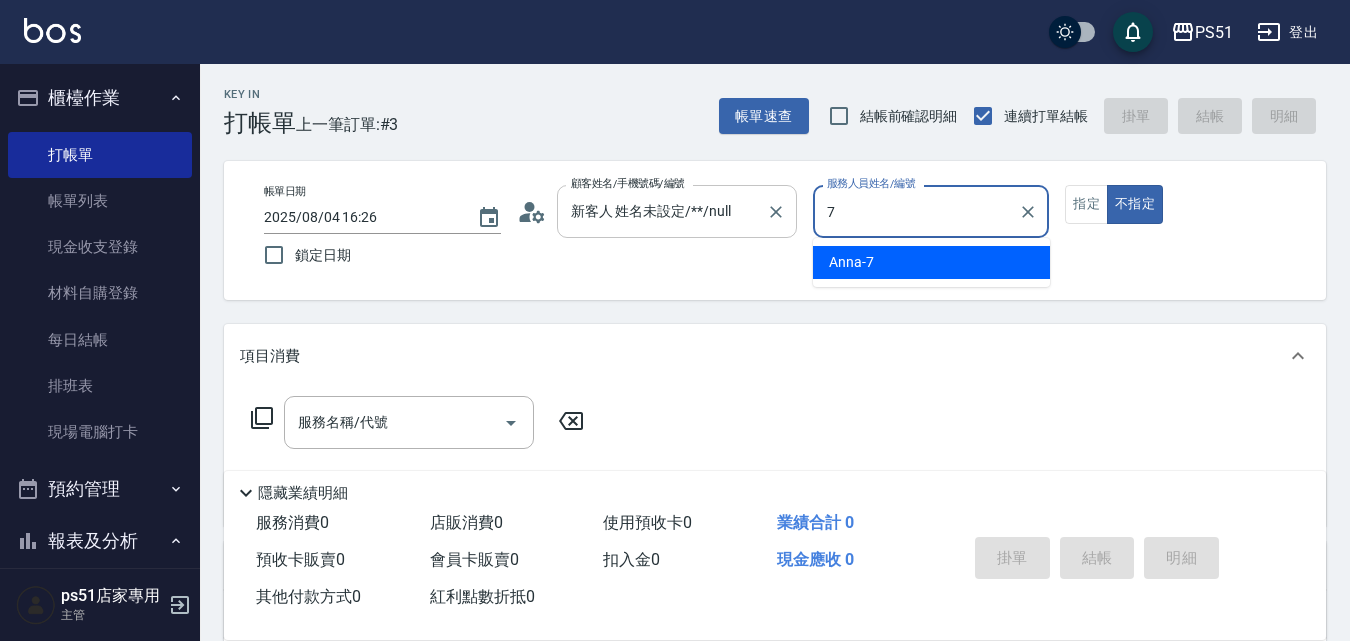 type on "[NAME]-[NUMBER]" 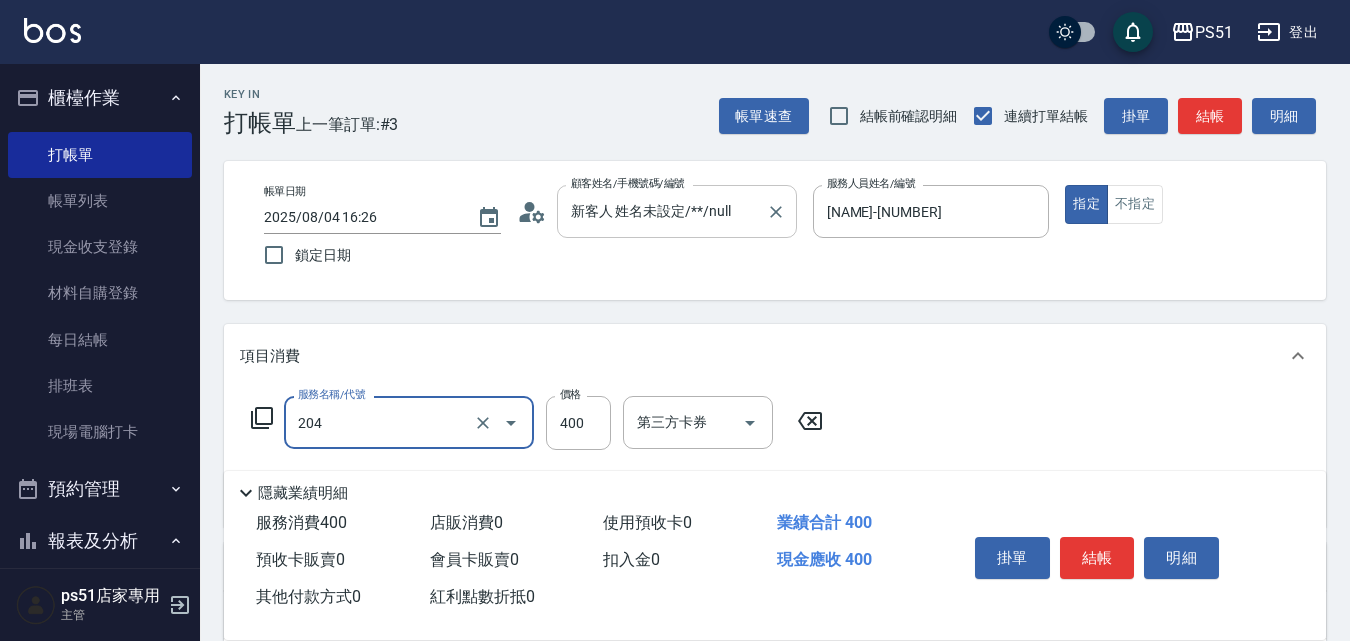 type on "B級洗+剪(204)" 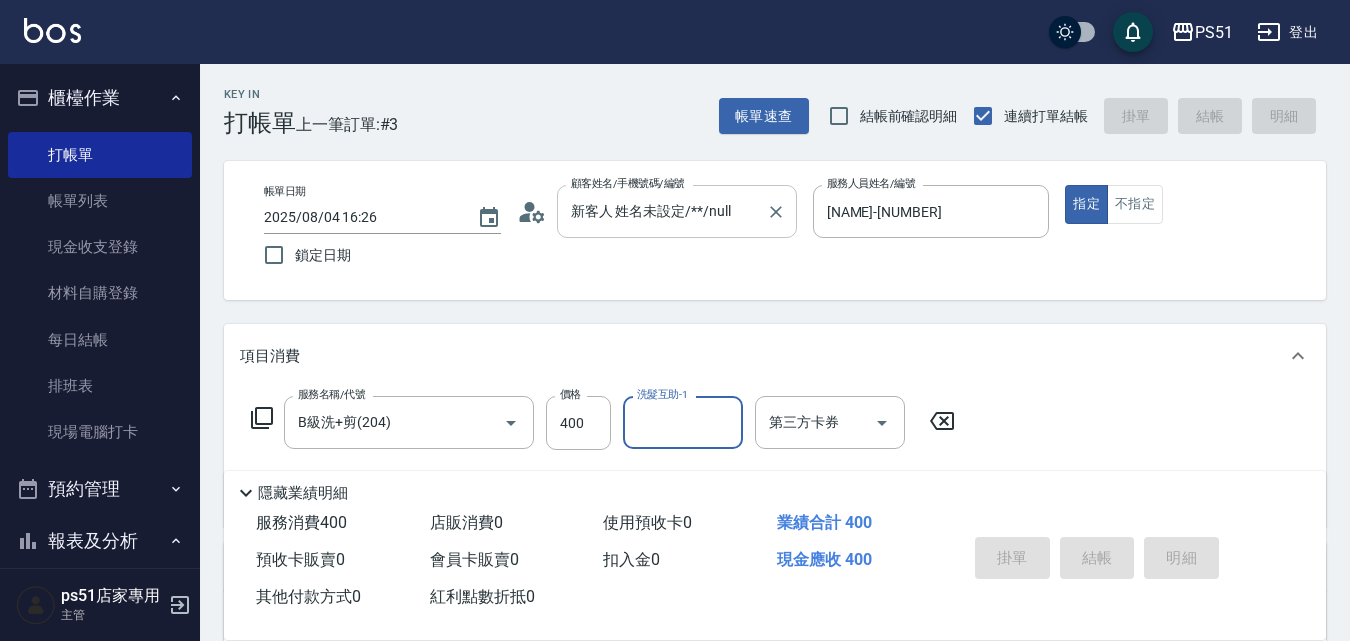 type on "[DATE] [TIME]" 